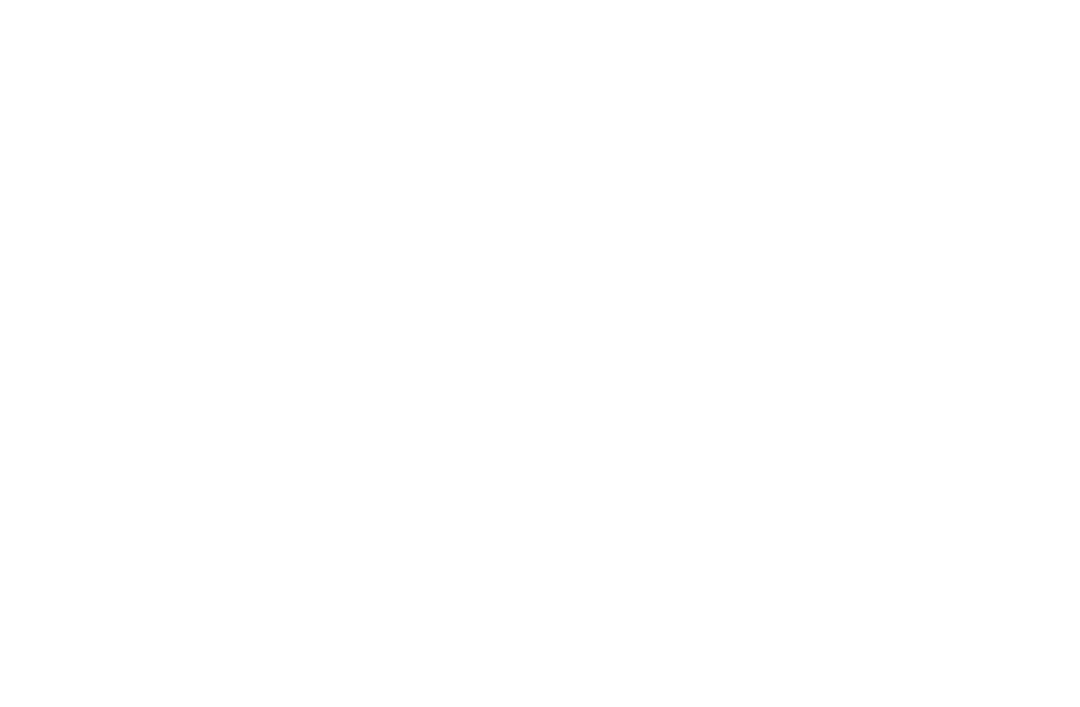 scroll, scrollTop: 0, scrollLeft: 0, axis: both 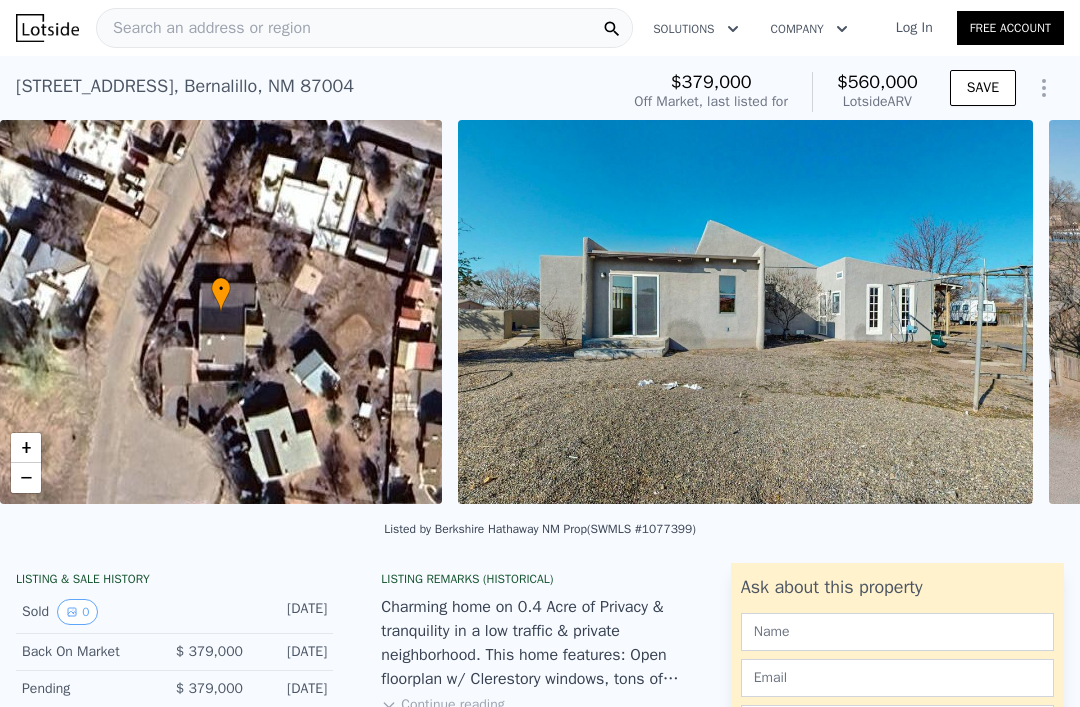 click on "Search an address or region" at bounding box center [204, 28] 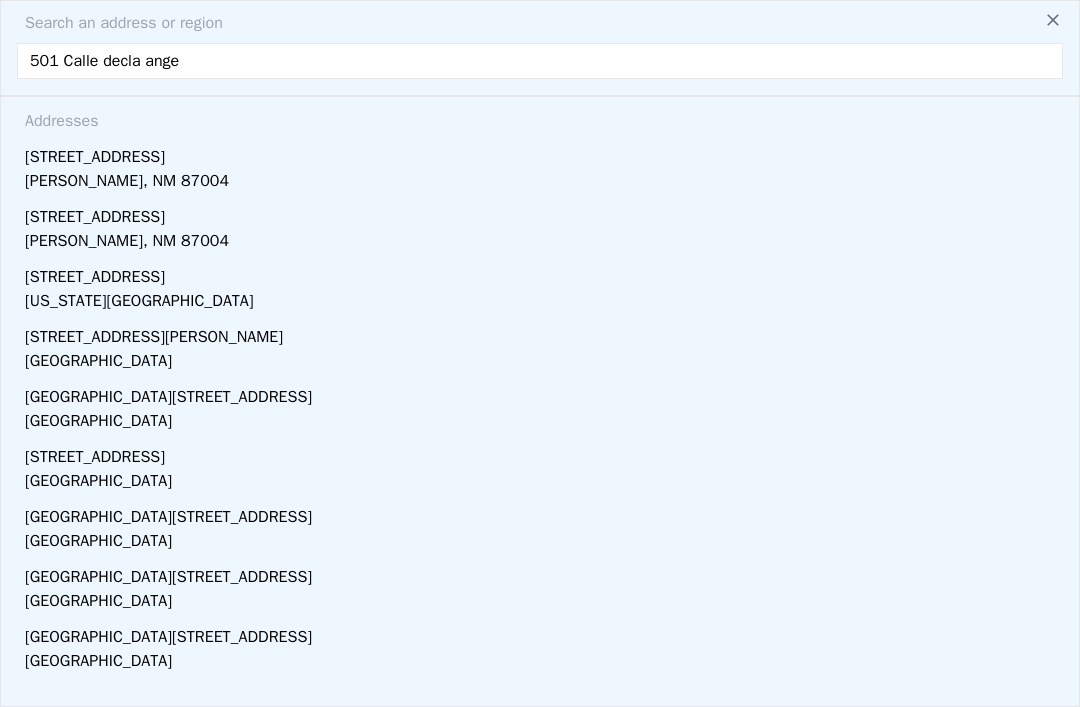 type on "501 Calle decla angel" 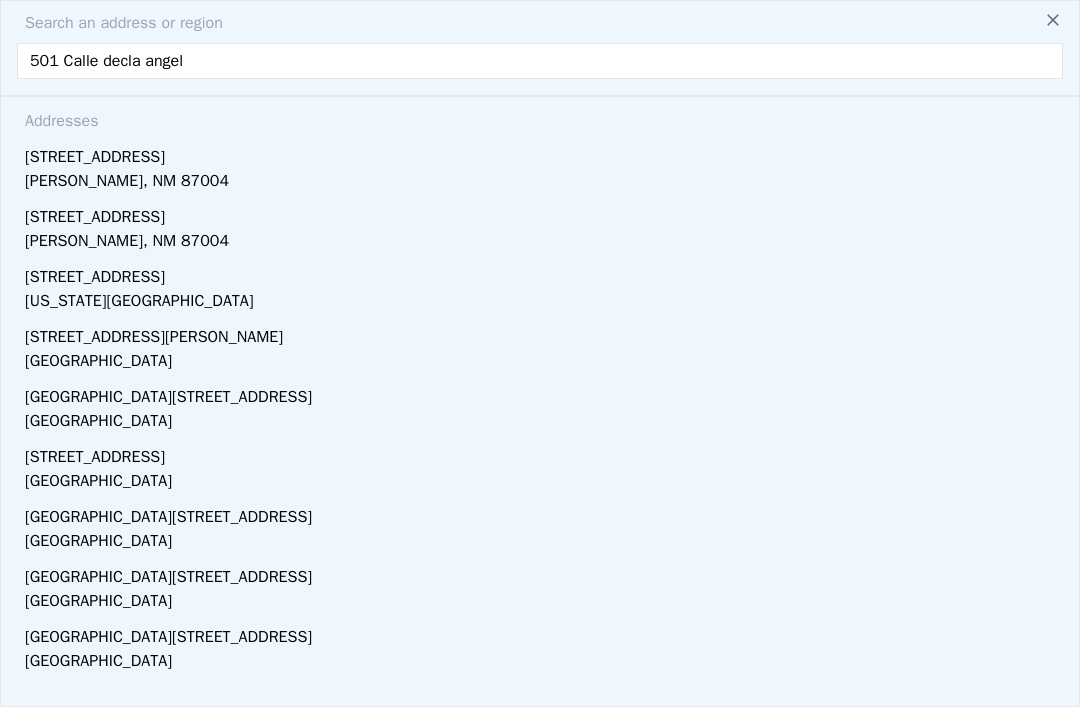 click on "[PERSON_NAME], NM 87004" at bounding box center (544, 183) 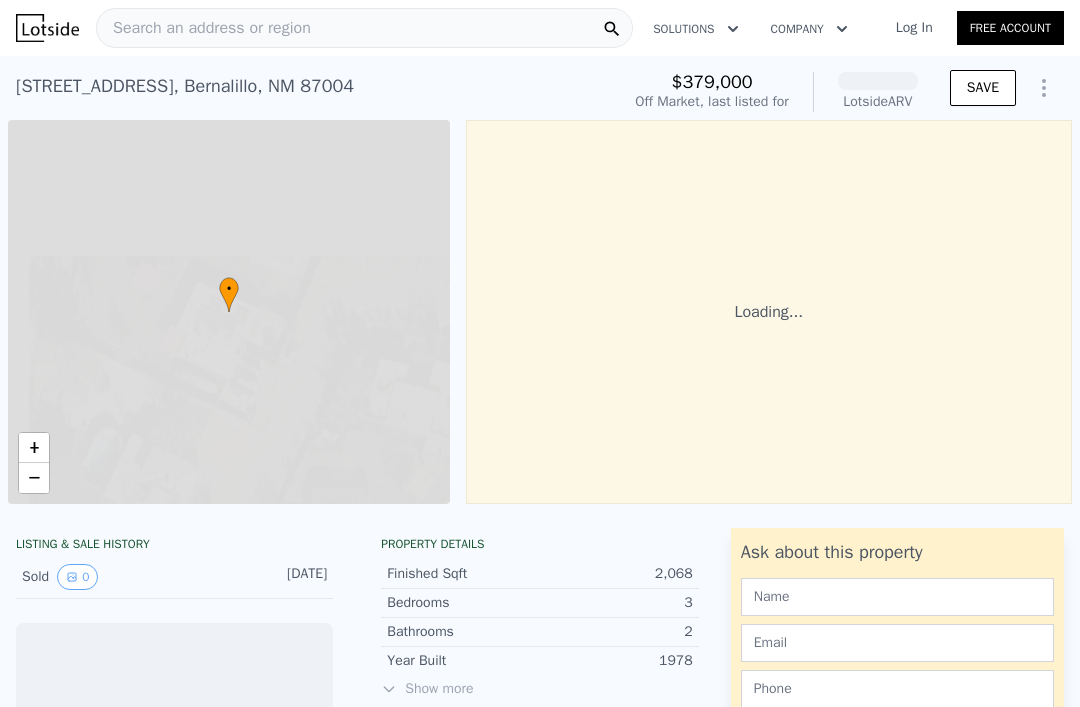 scroll, scrollTop: 0, scrollLeft: 0, axis: both 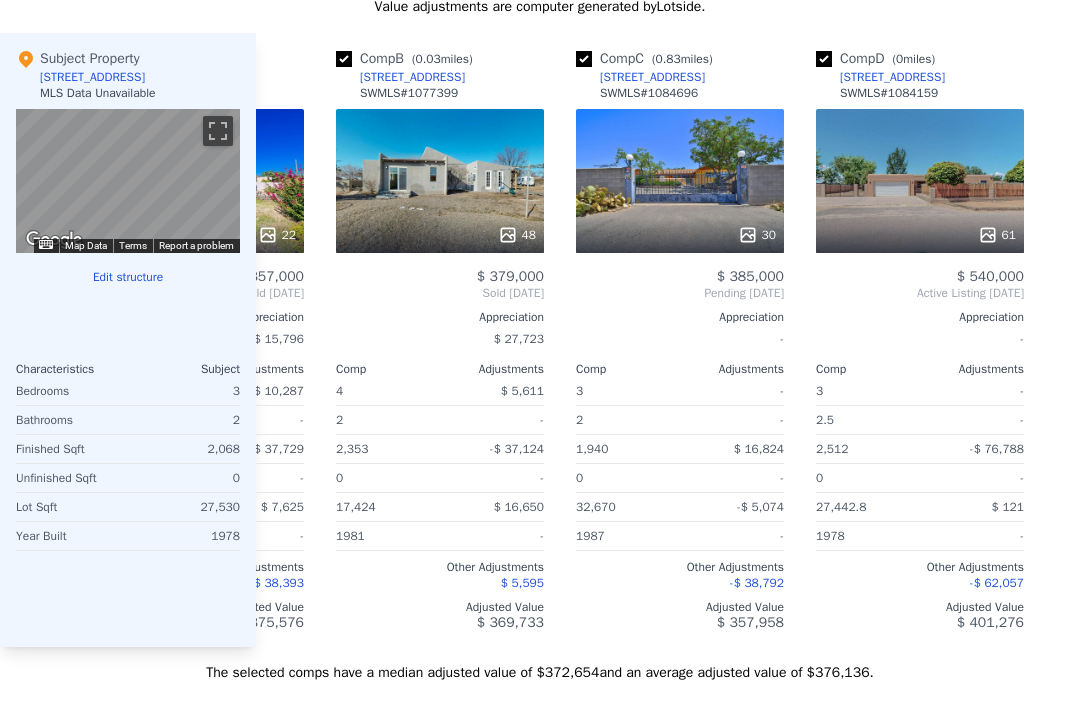 click on "[STREET_ADDRESS]" at bounding box center [892, 77] 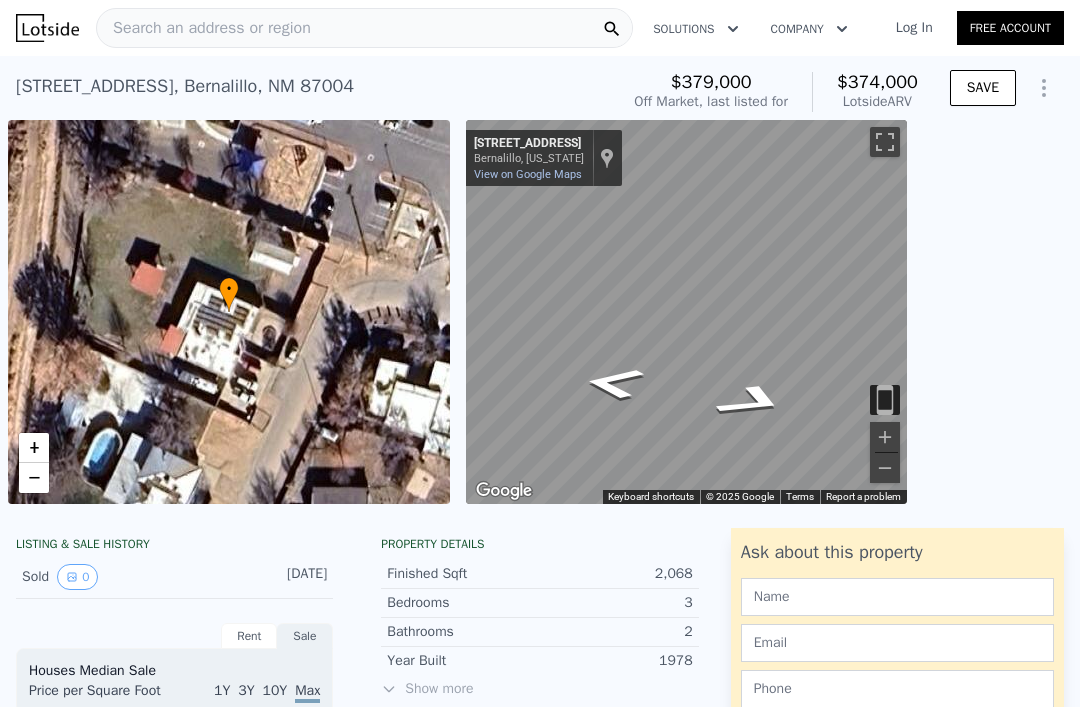 scroll, scrollTop: 0, scrollLeft: 0, axis: both 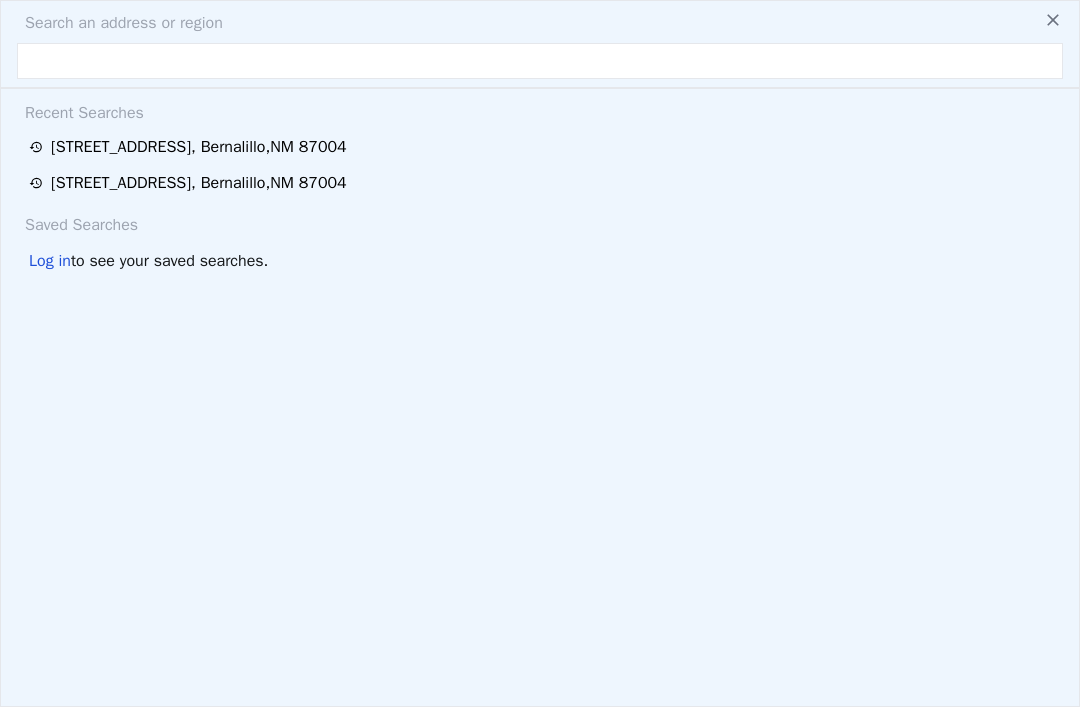 click on "[STREET_ADDRESS]" at bounding box center [199, 183] 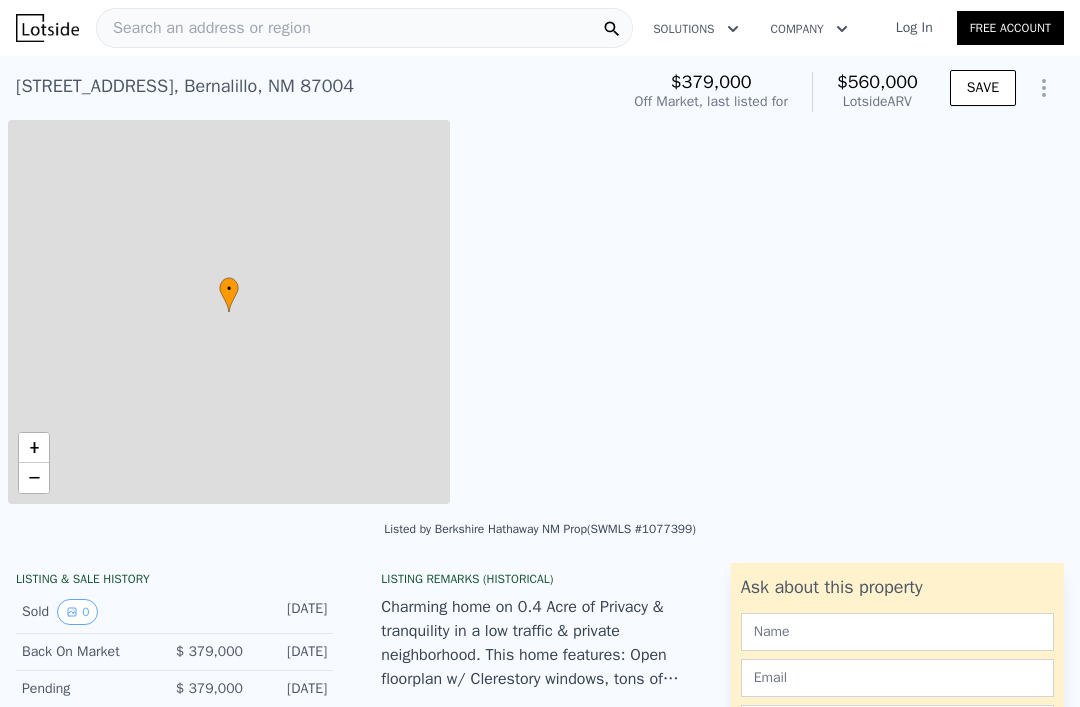 checkbox on "false" 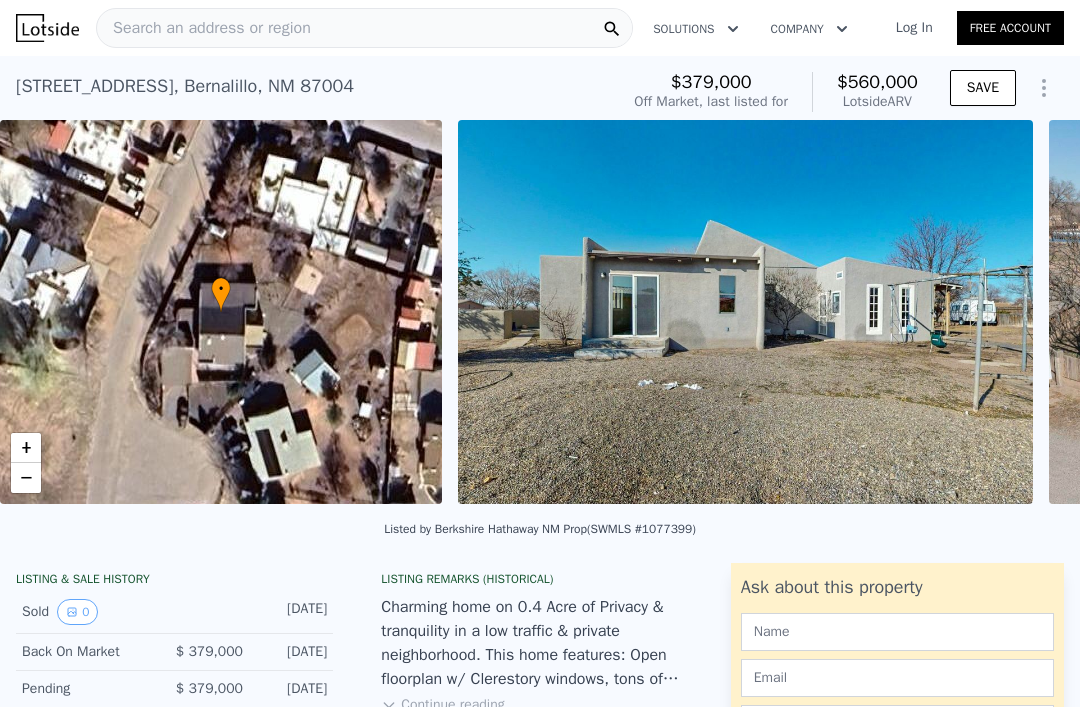 click on "Search an address or region" at bounding box center (204, 28) 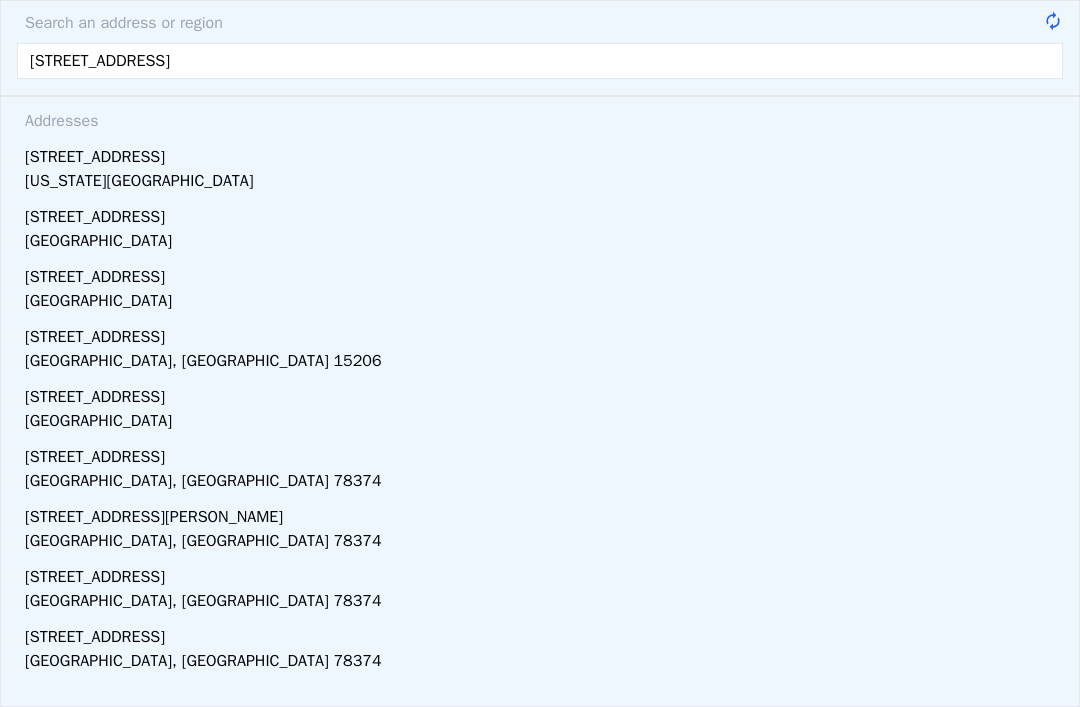 type on "[STREET_ADDRESS]" 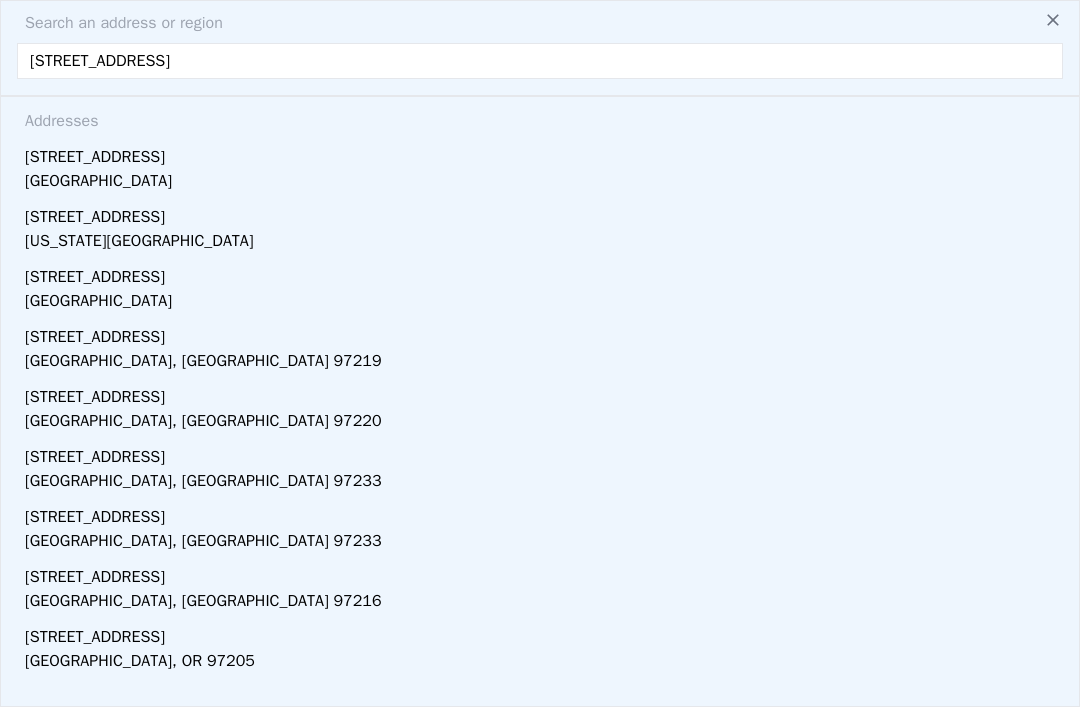 click on "[GEOGRAPHIC_DATA]" at bounding box center (544, 183) 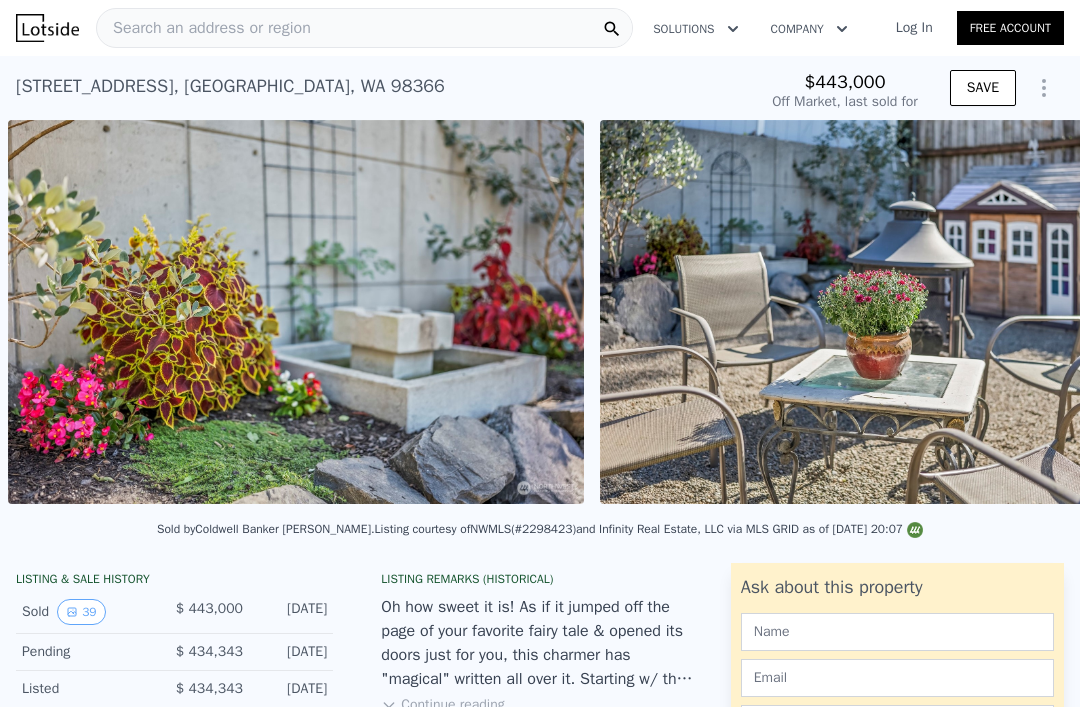 scroll, scrollTop: 0, scrollLeft: 4118, axis: horizontal 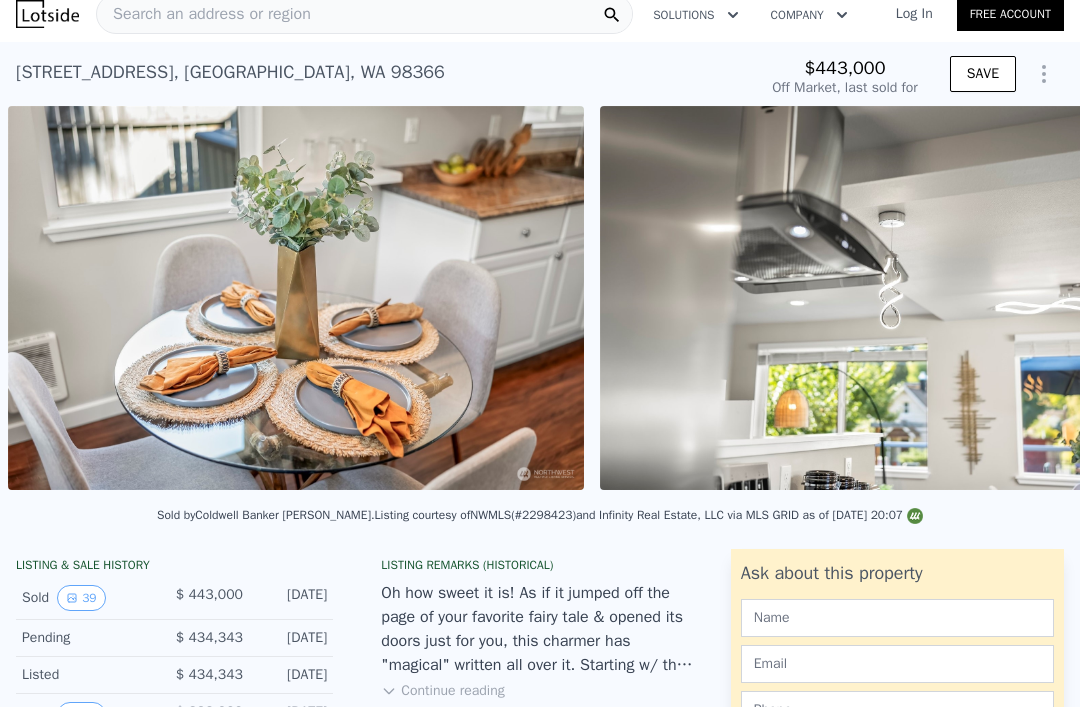 click at bounding box center [296, 298] 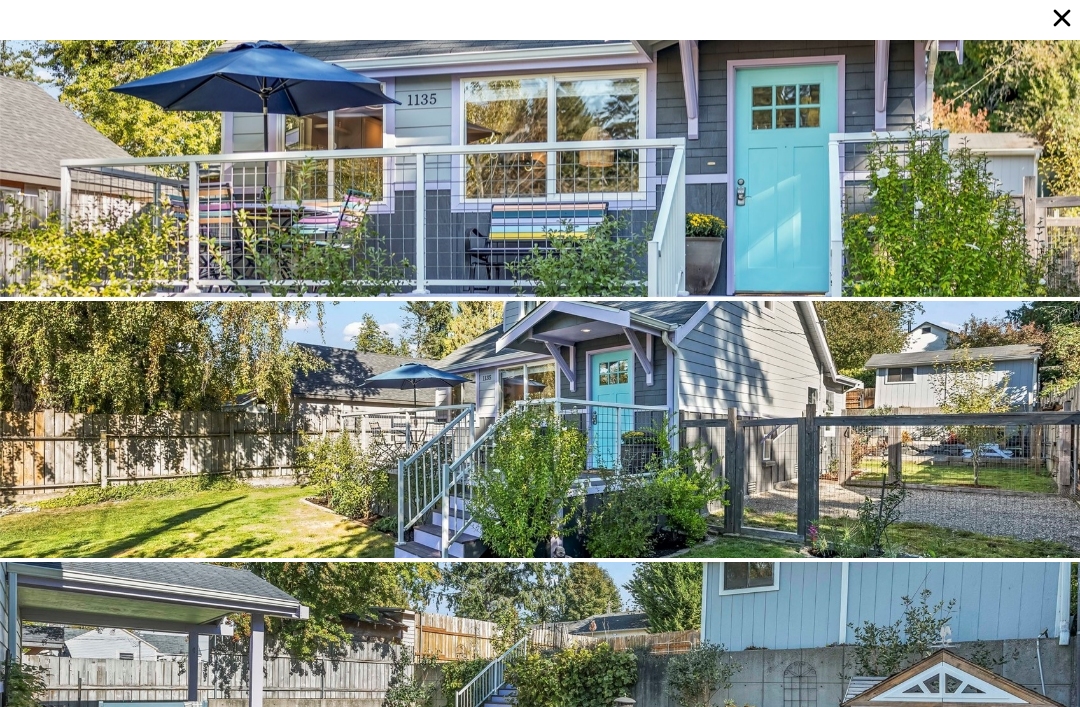 scroll, scrollTop: 0, scrollLeft: 0, axis: both 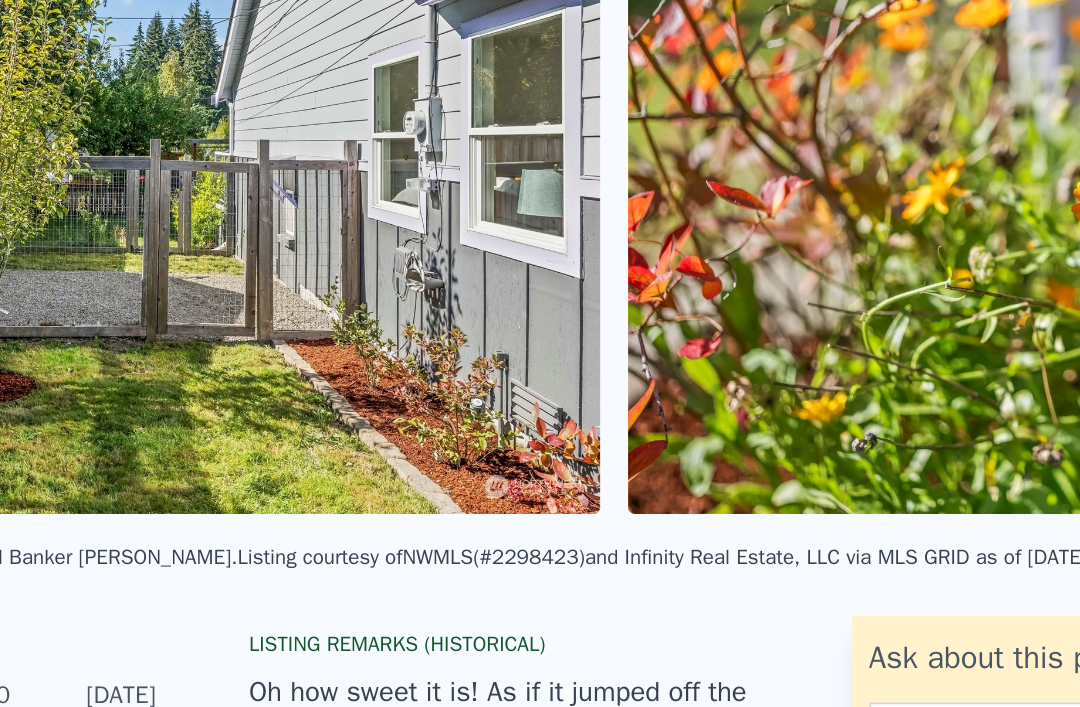 click at bounding box center (296, 312) 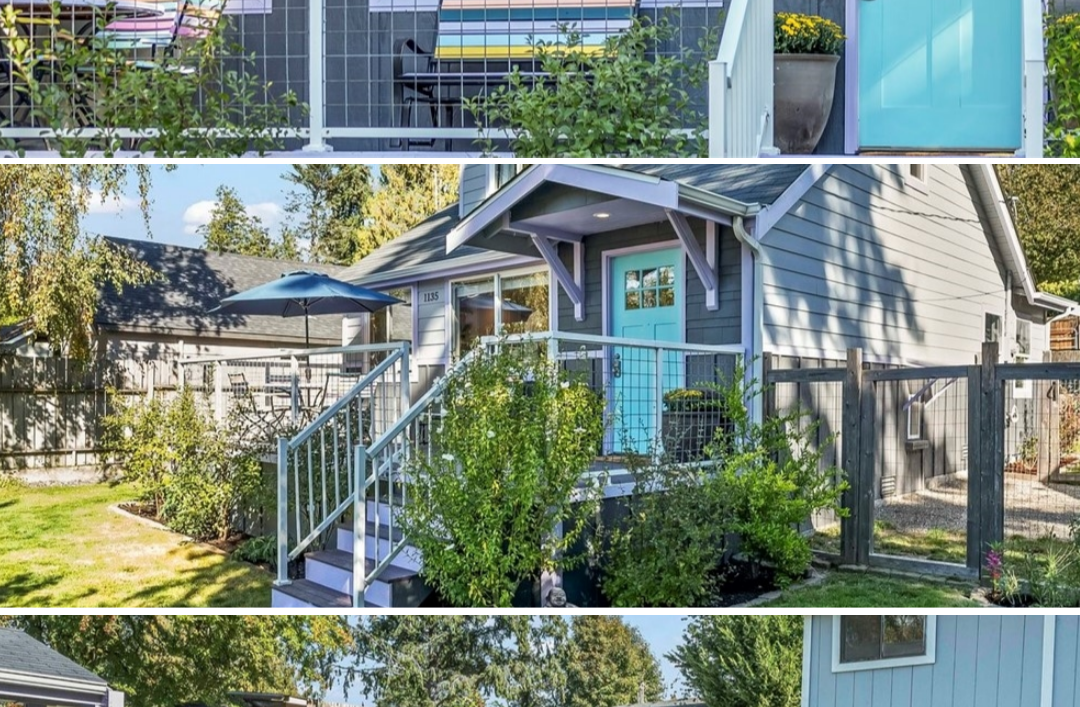 scroll, scrollTop: 64, scrollLeft: 0, axis: vertical 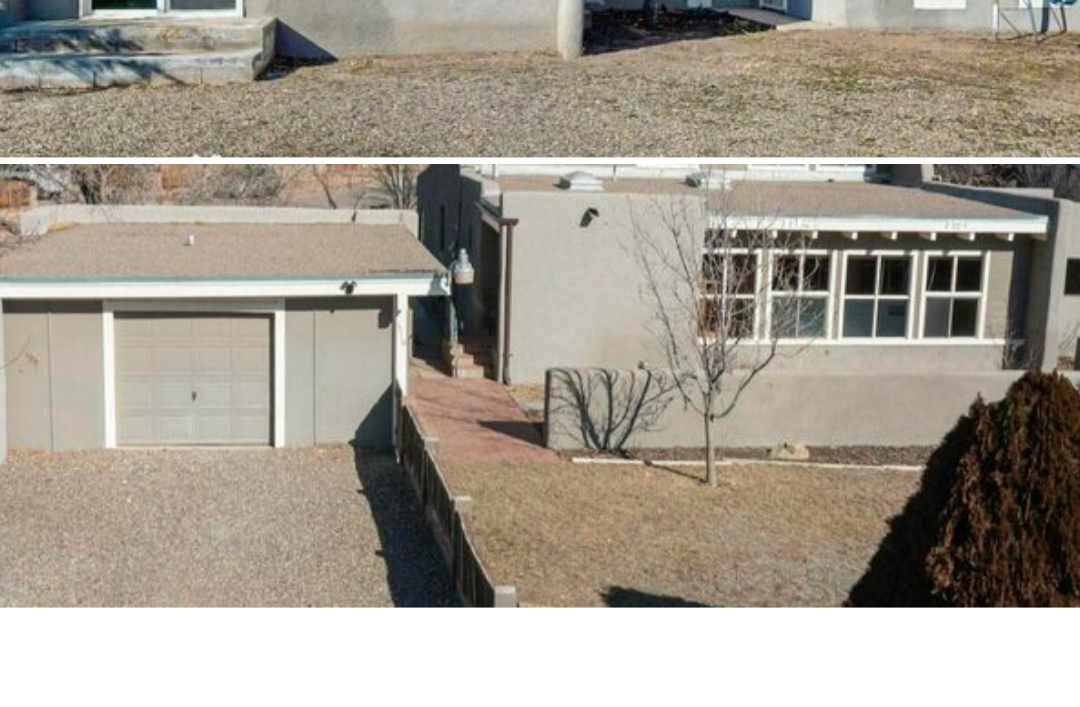 type on "$ 560,000" 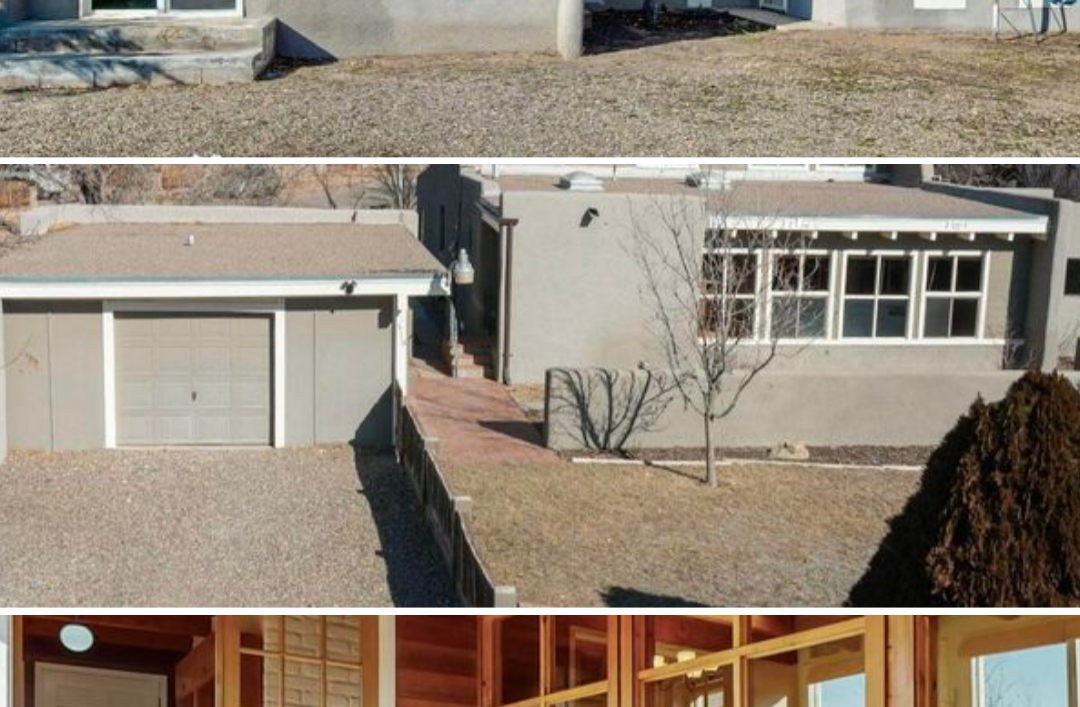 type on "2" 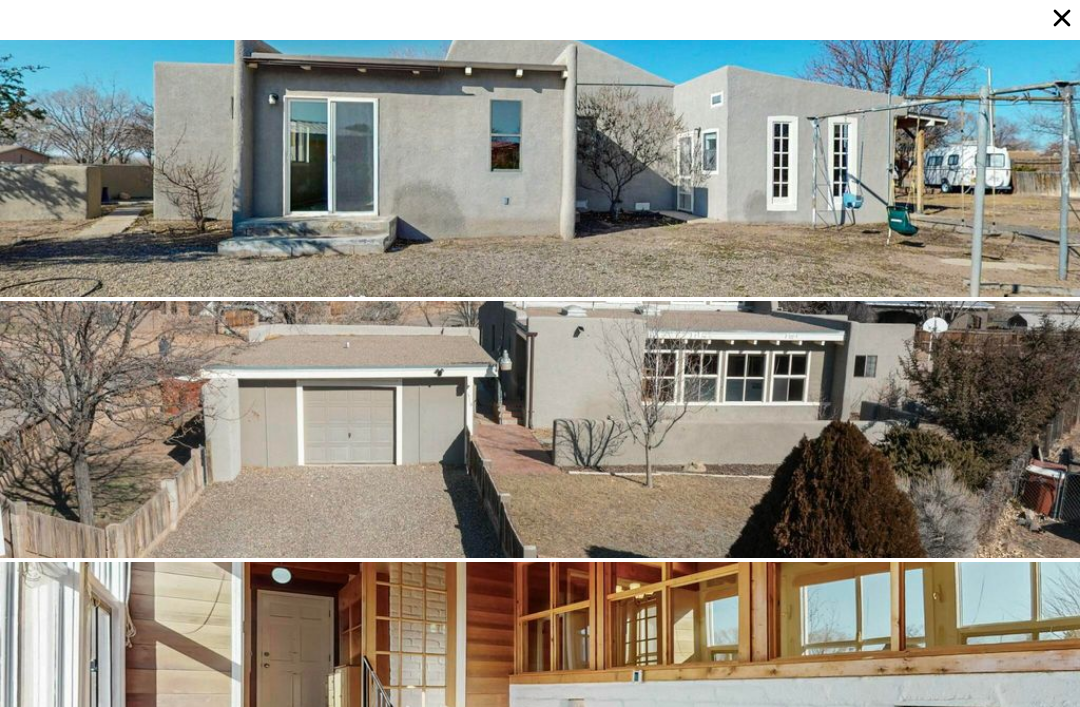 scroll, scrollTop: 0, scrollLeft: 13270, axis: horizontal 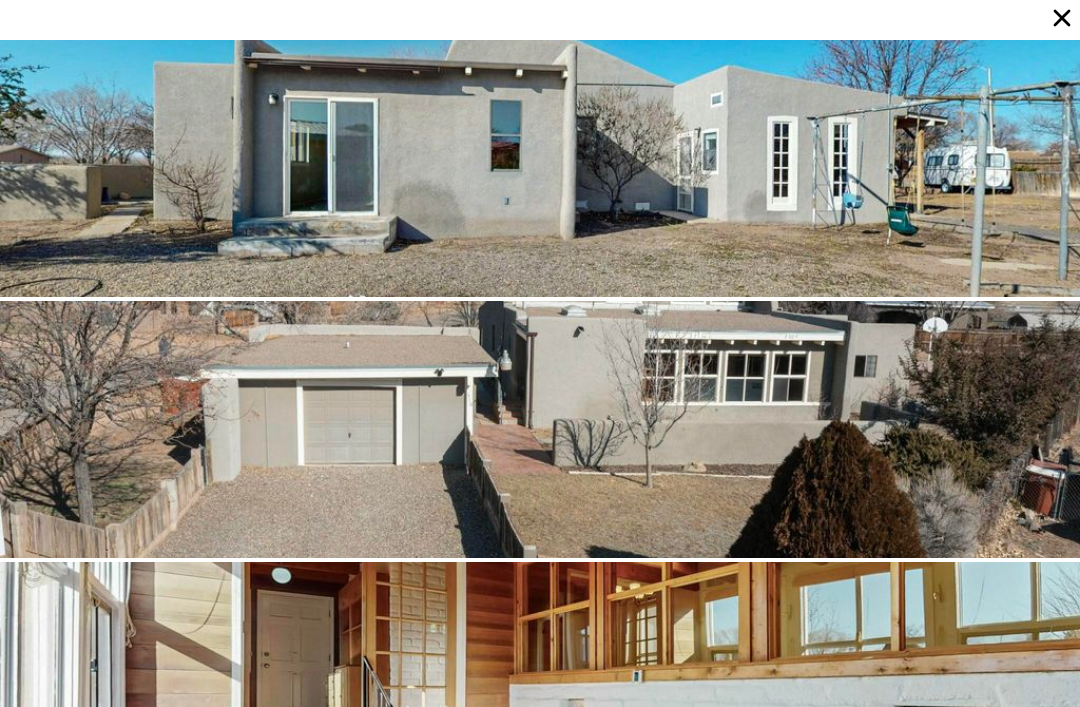 click 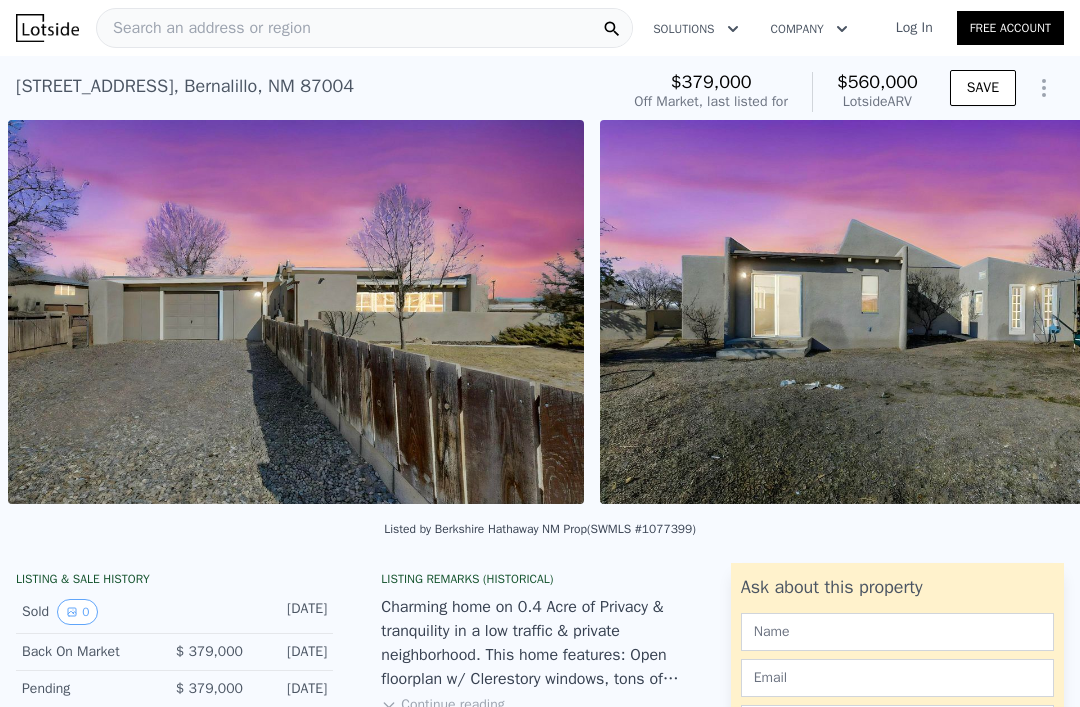 click on "Search an address or region" at bounding box center (204, 28) 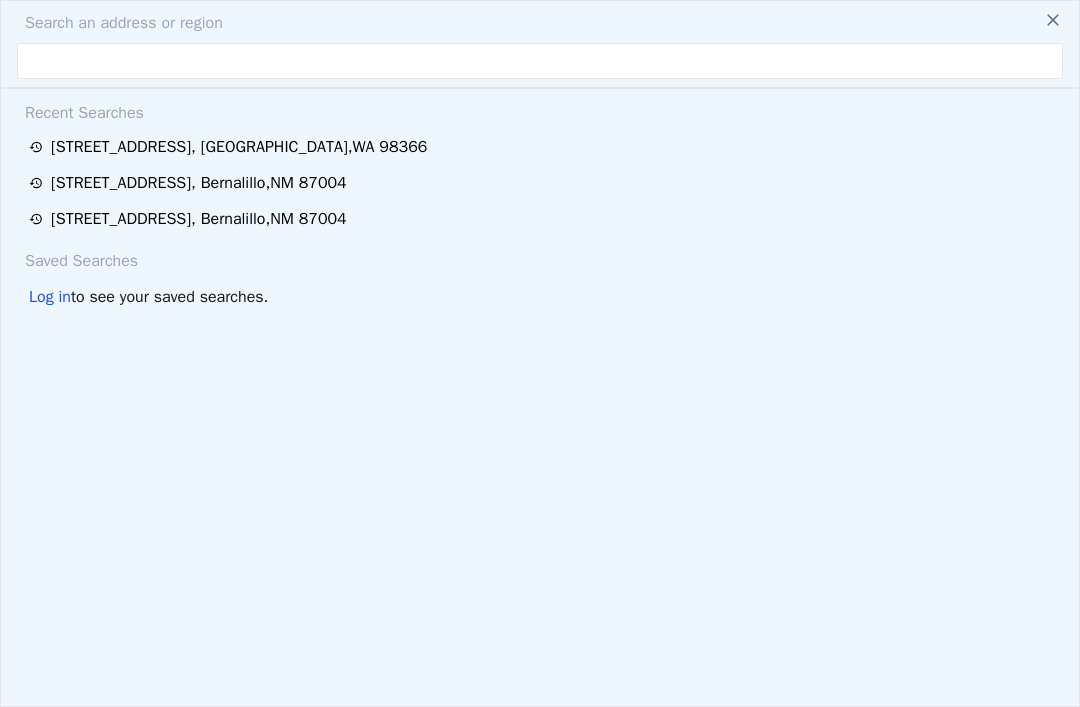 click on "[STREET_ADDRESS]" at bounding box center [239, 147] 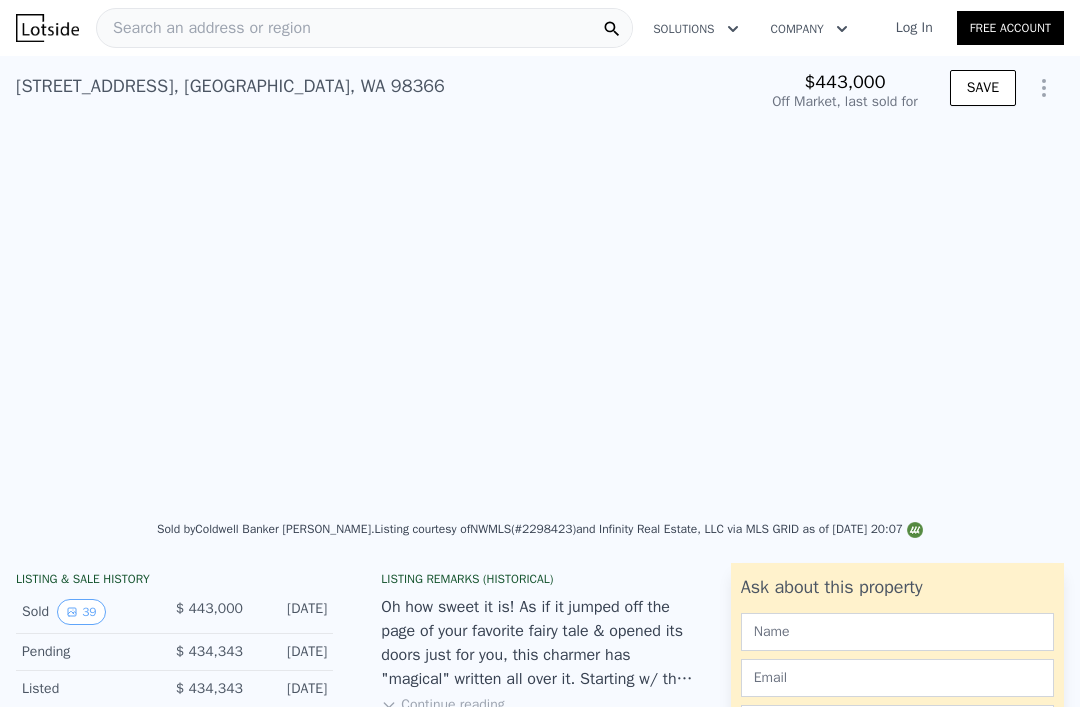 type on "$ 428,000" 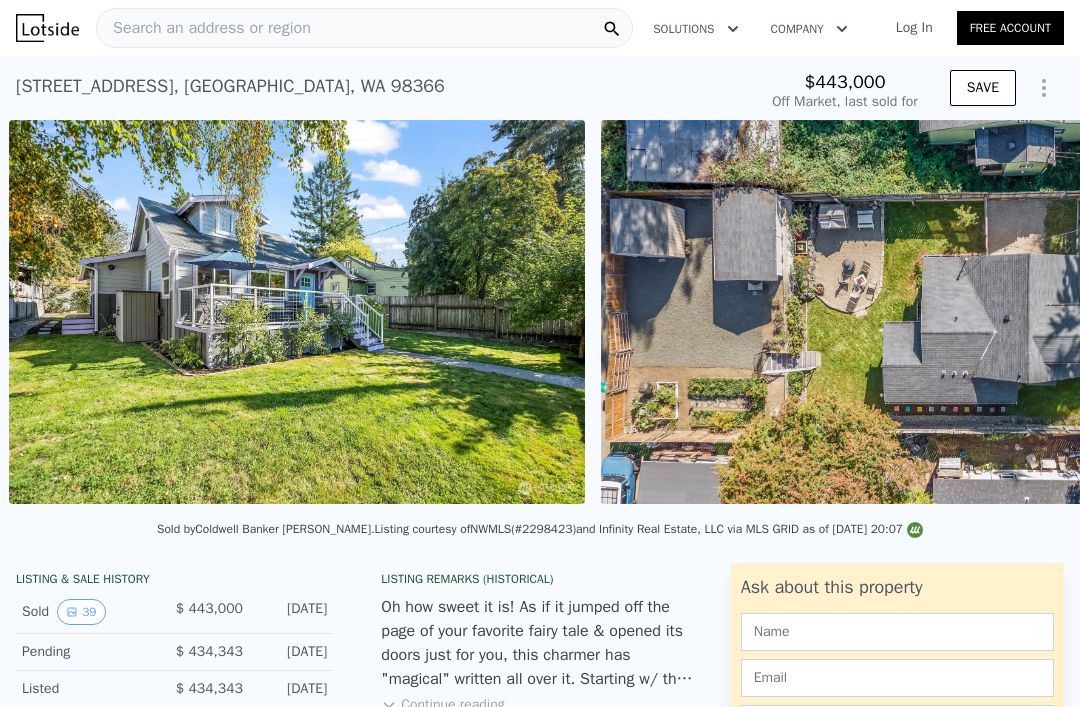 scroll, scrollTop: 0, scrollLeft: 17980, axis: horizontal 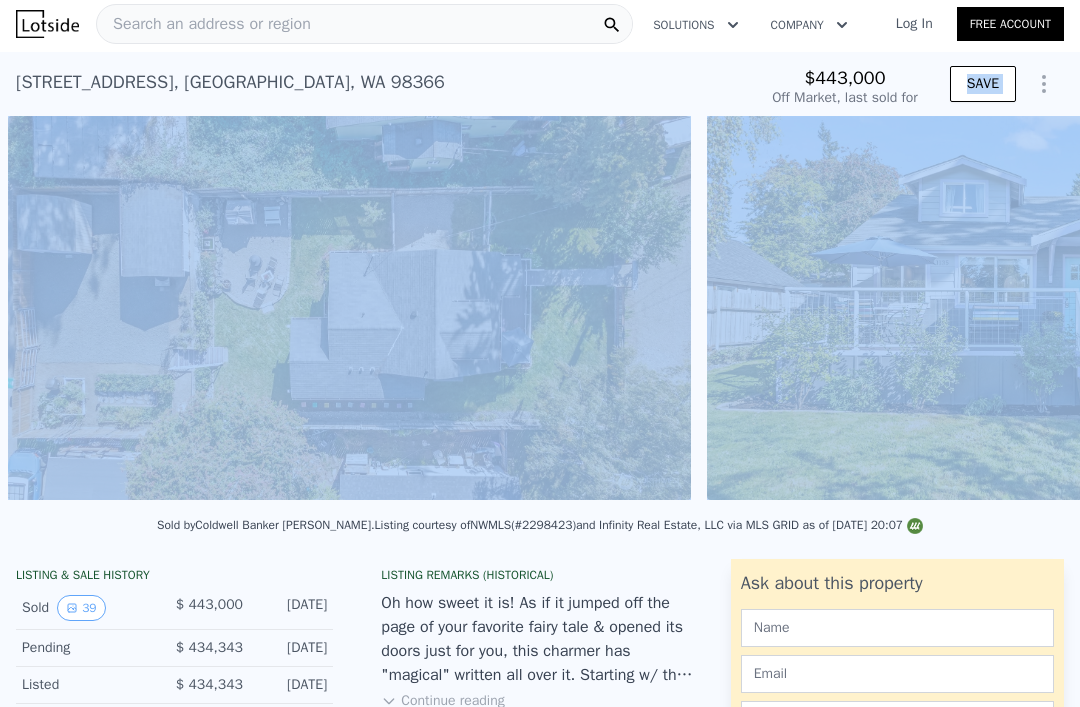 click on "Oh how sweet it is!  As if it jumped off the page of your favorite fairy tale & opened its doors just for you, this charmer has "magical" written all over it. Starting w/ the organic, natural garden paradise, a labor of love 8 years in the making...filled w/ edible plants, 7 fruit trees, 18 [PERSON_NAME] plants, veggies galore & more.  Even the ladybugs & orchard bees introduced to assist find this home irresistible.  Inside the cozy cottage are 3 bds & TWO baths (an unexpected surprise!) neat as a pin, creative & practically perfect!  Property is fully fenced & gated both front & back - 3 large sheds plus a parking area behind the gates.  All this just a block to the park & a short stroll to downtown, the waterfront & the foot ferry!  Hurry HOME!" at bounding box center [539, 639] 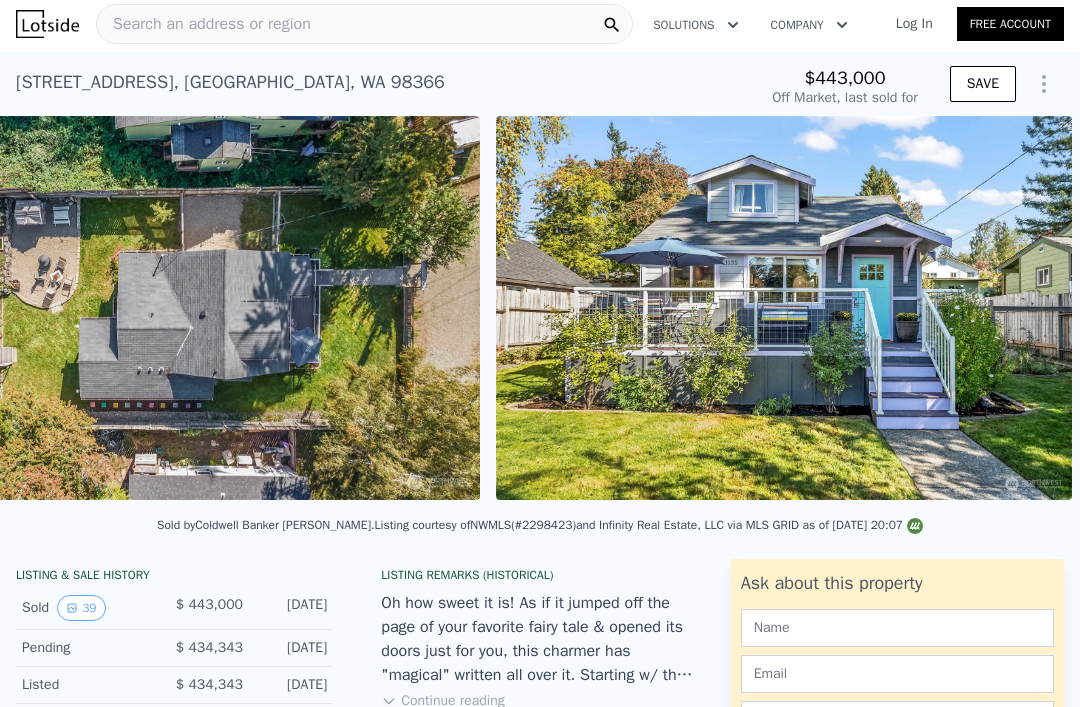 scroll, scrollTop: 0, scrollLeft: 18783, axis: horizontal 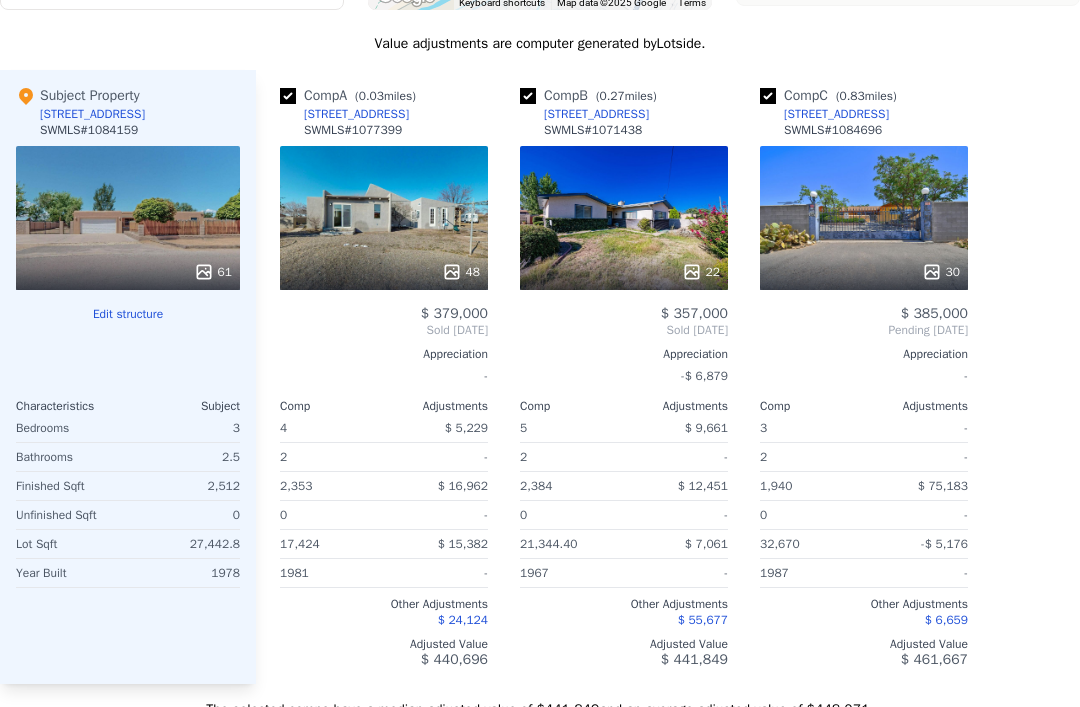 click on "30" at bounding box center [864, 218] 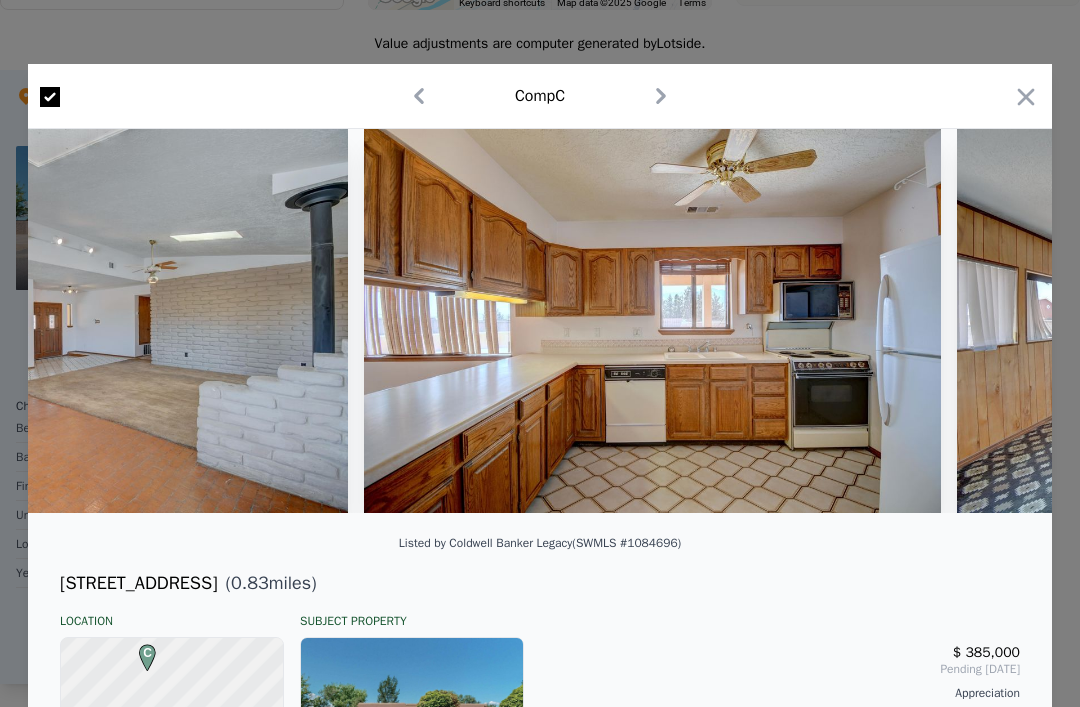 scroll, scrollTop: 0, scrollLeft: 4414, axis: horizontal 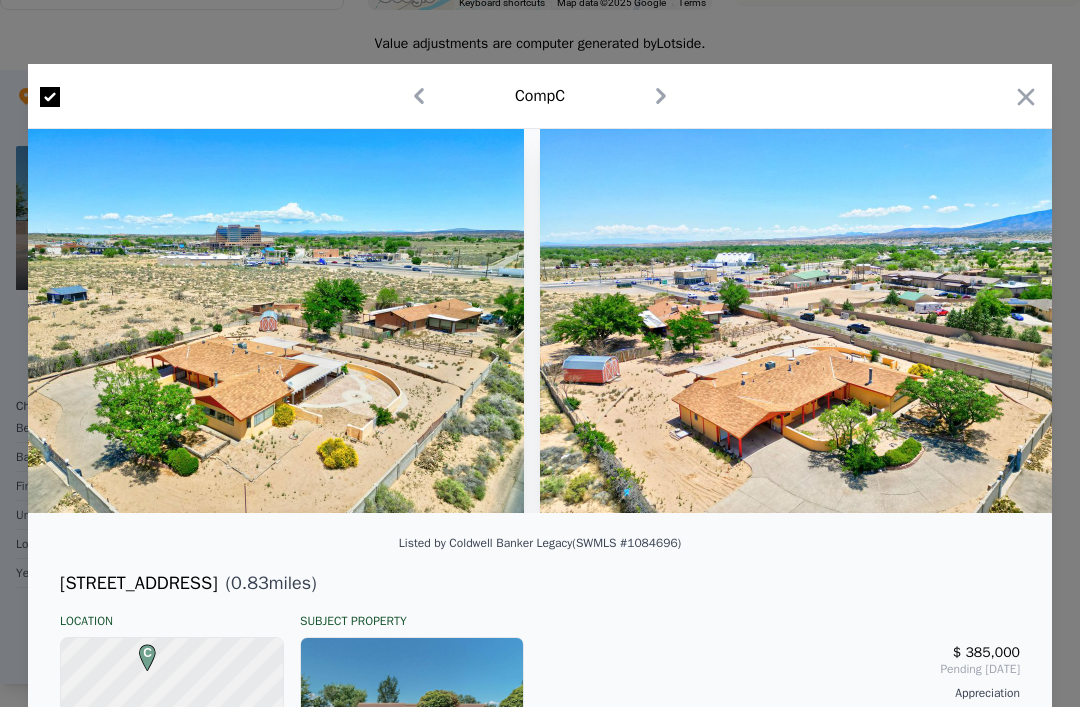 click 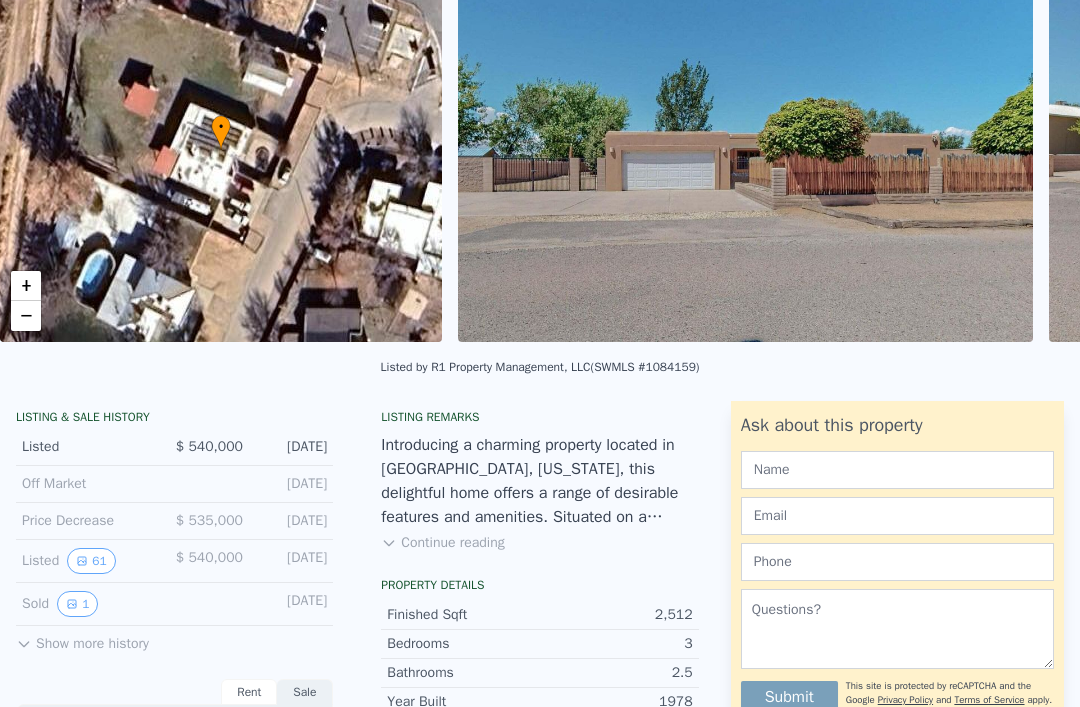 scroll, scrollTop: 145, scrollLeft: 0, axis: vertical 